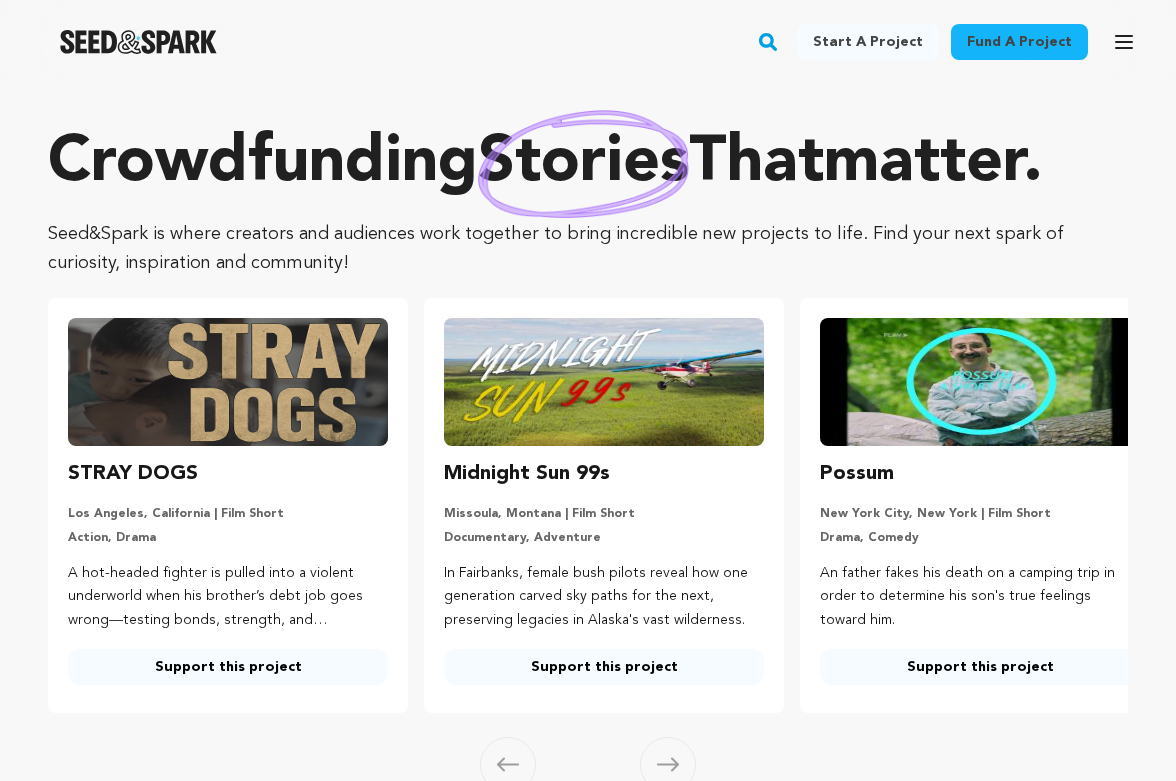 scroll, scrollTop: 0, scrollLeft: 0, axis: both 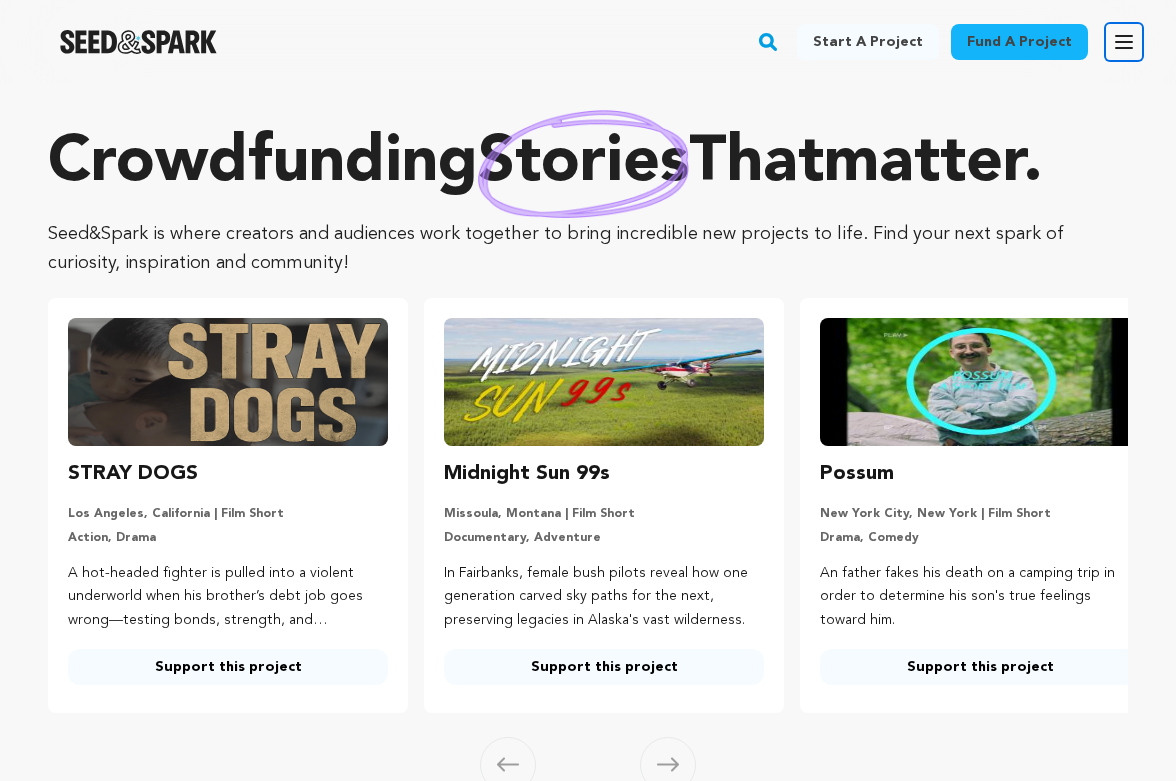 click 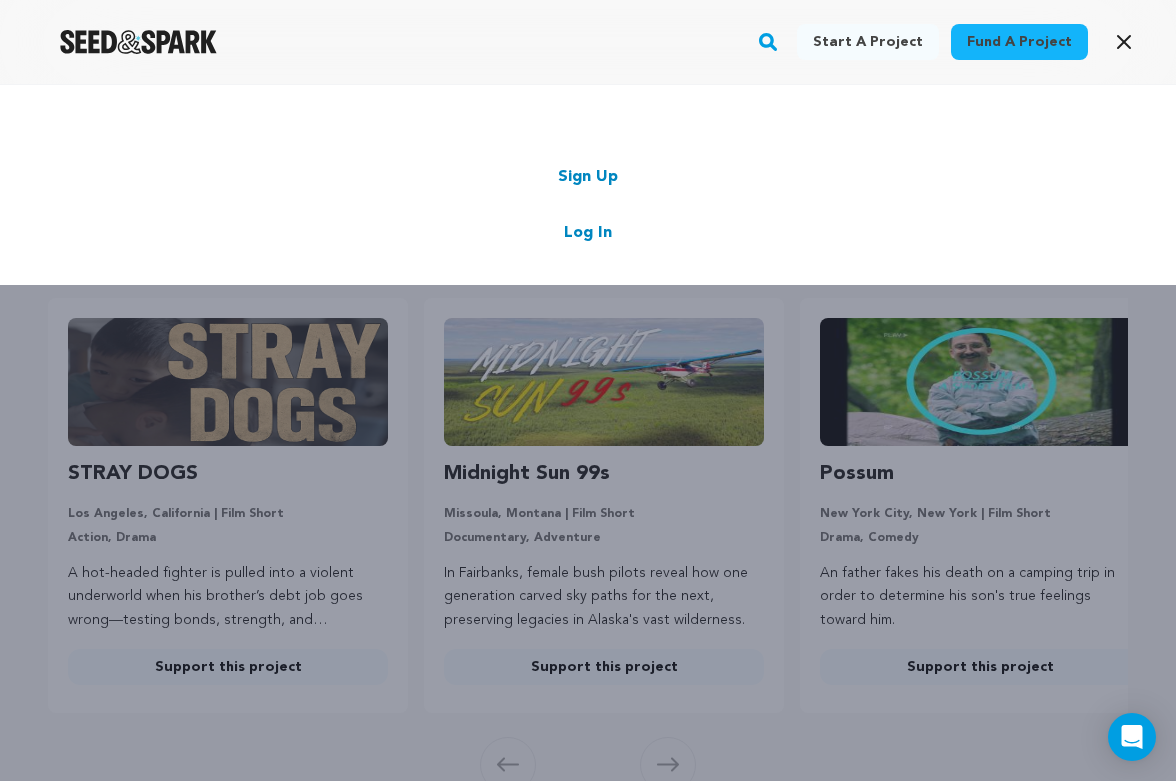 click on "Log In" at bounding box center [588, 233] 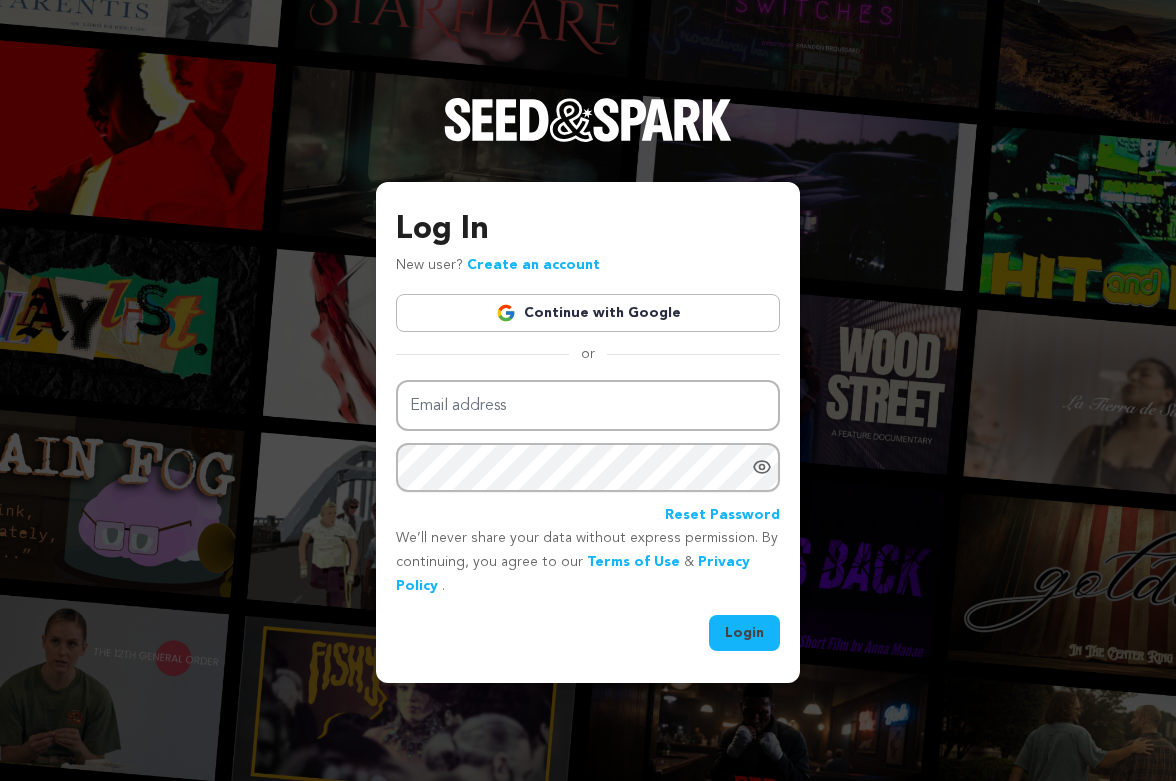 scroll, scrollTop: 0, scrollLeft: 0, axis: both 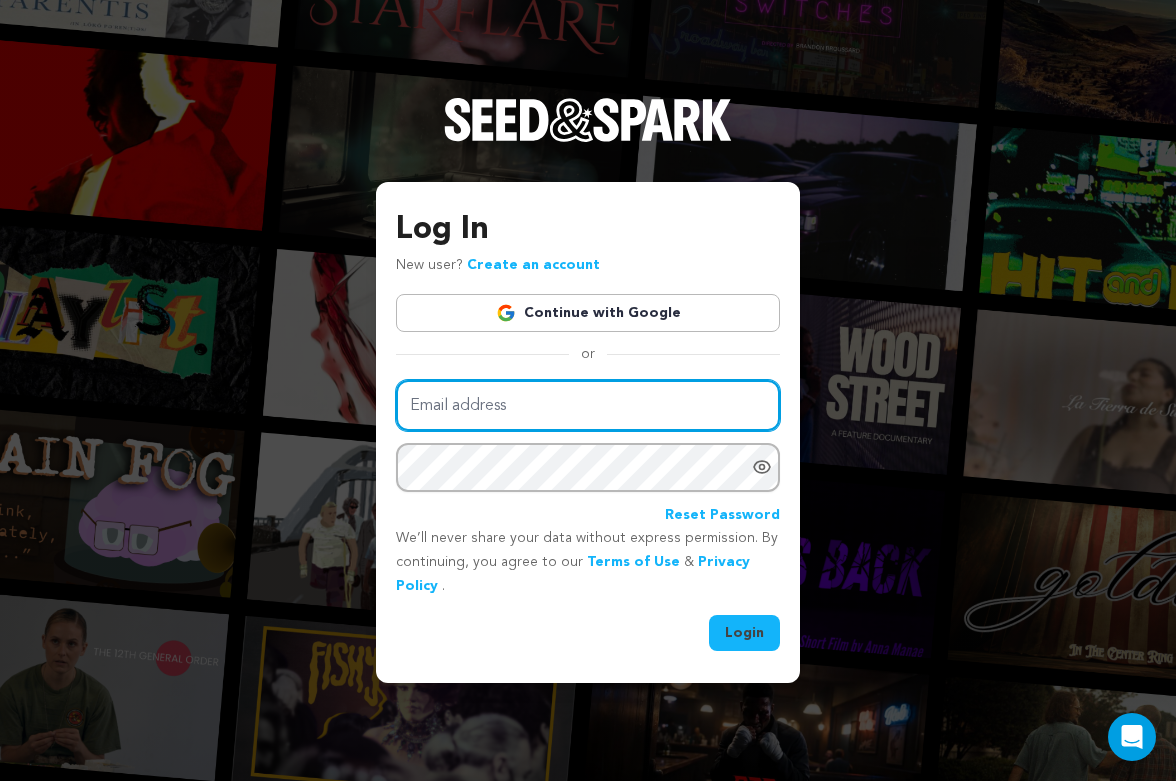 type on "sasak5@msn.com" 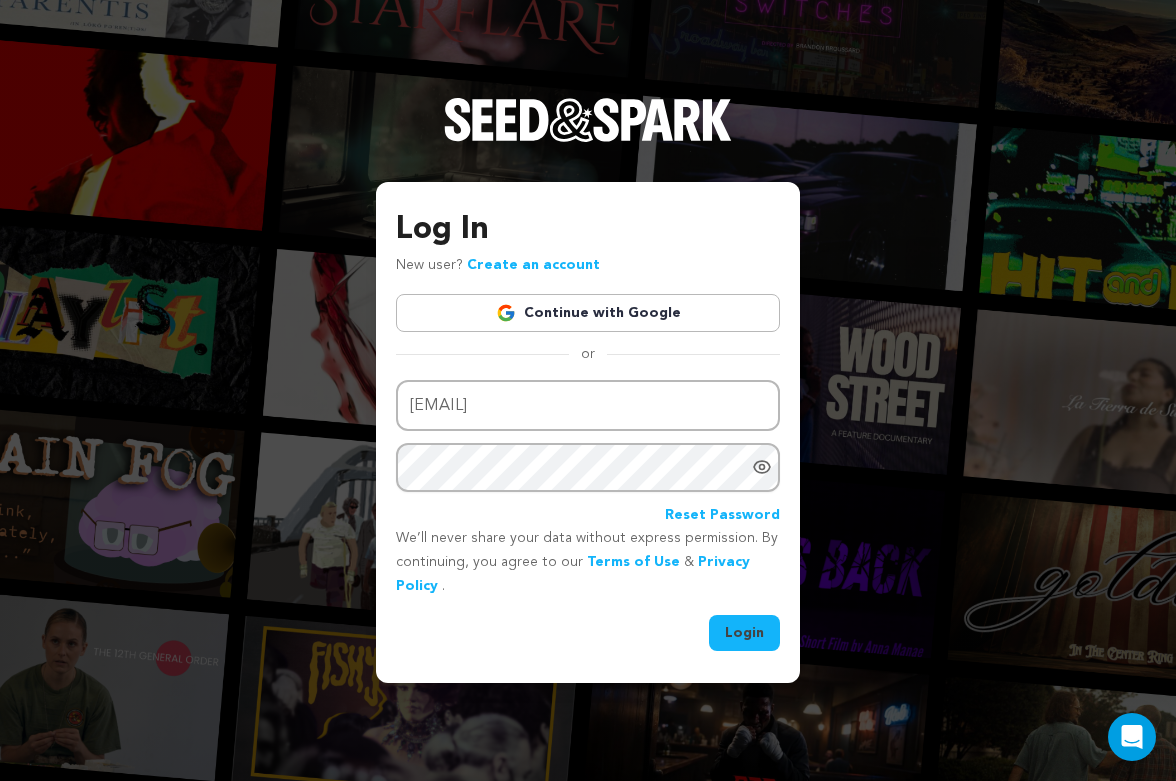 click on "Login" at bounding box center (744, 633) 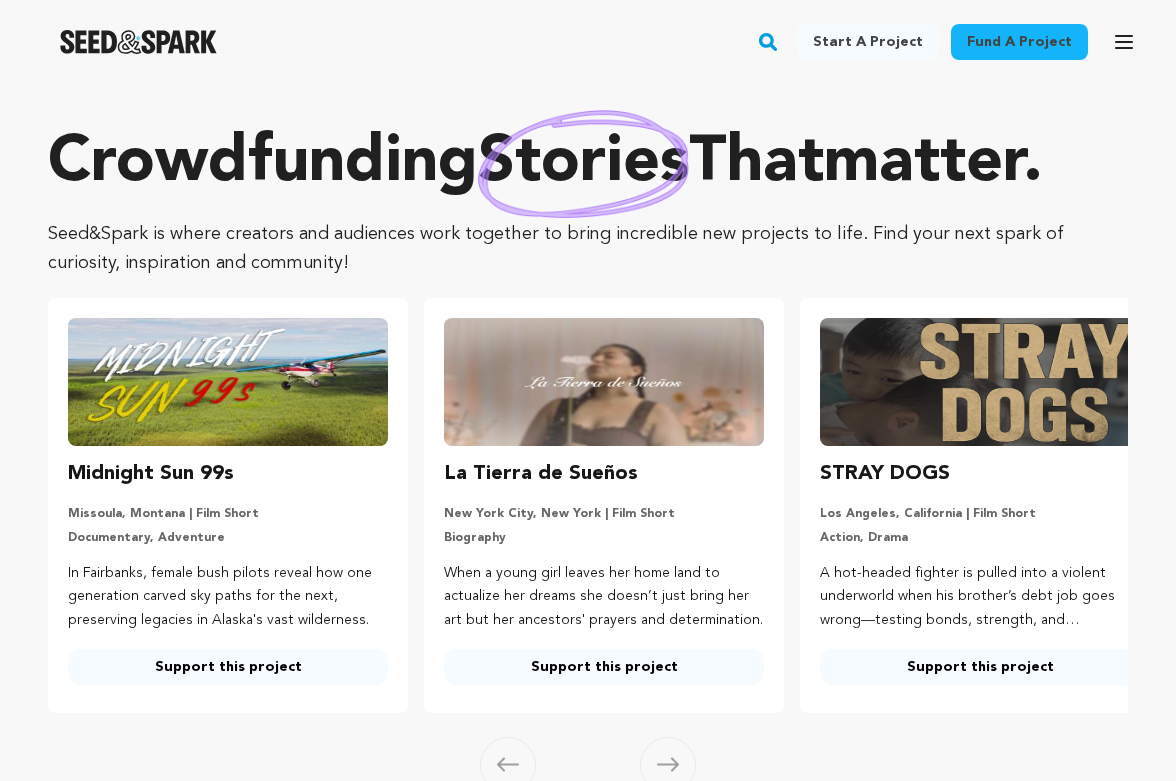 scroll, scrollTop: 0, scrollLeft: 0, axis: both 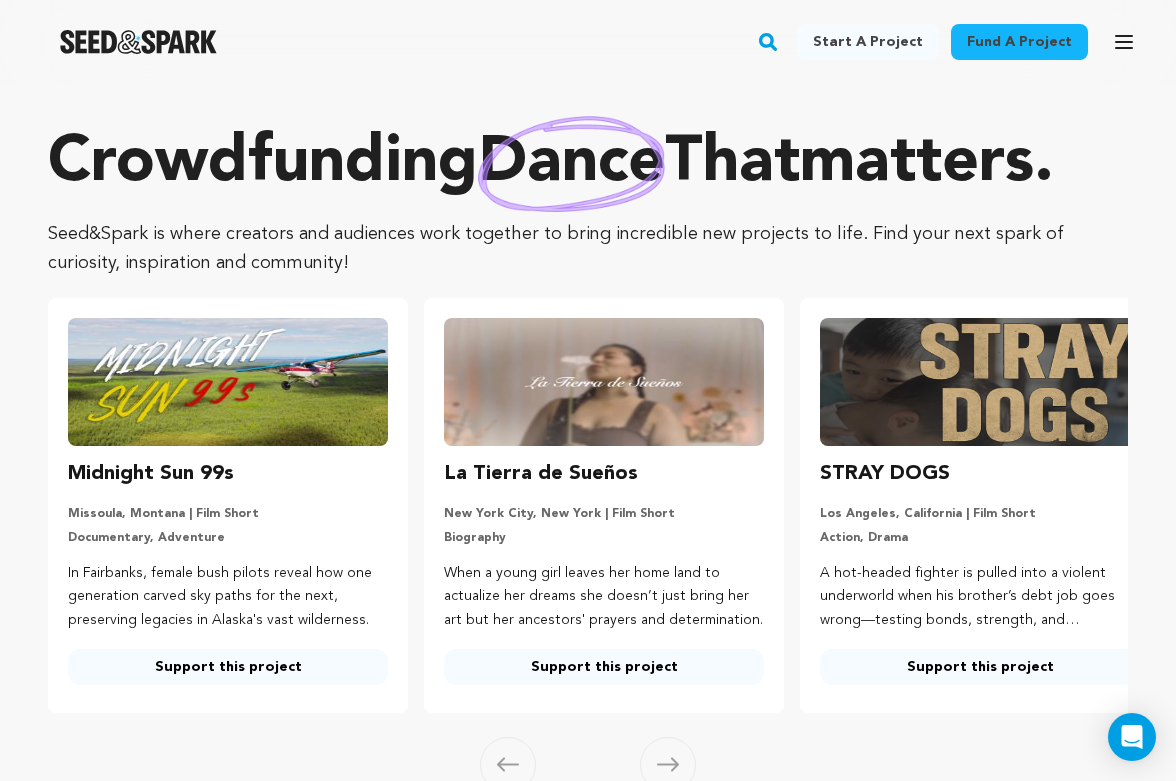 click on "Midnight Sun 99s
Missoula, Montana | Film Short
Documentary, Adventure
In Fairbanks, female bush pilots reveal how one generation carved sky paths for the next, preserving legacies in Alaska's vast wilderness.
Support this project" at bounding box center (228, 571) 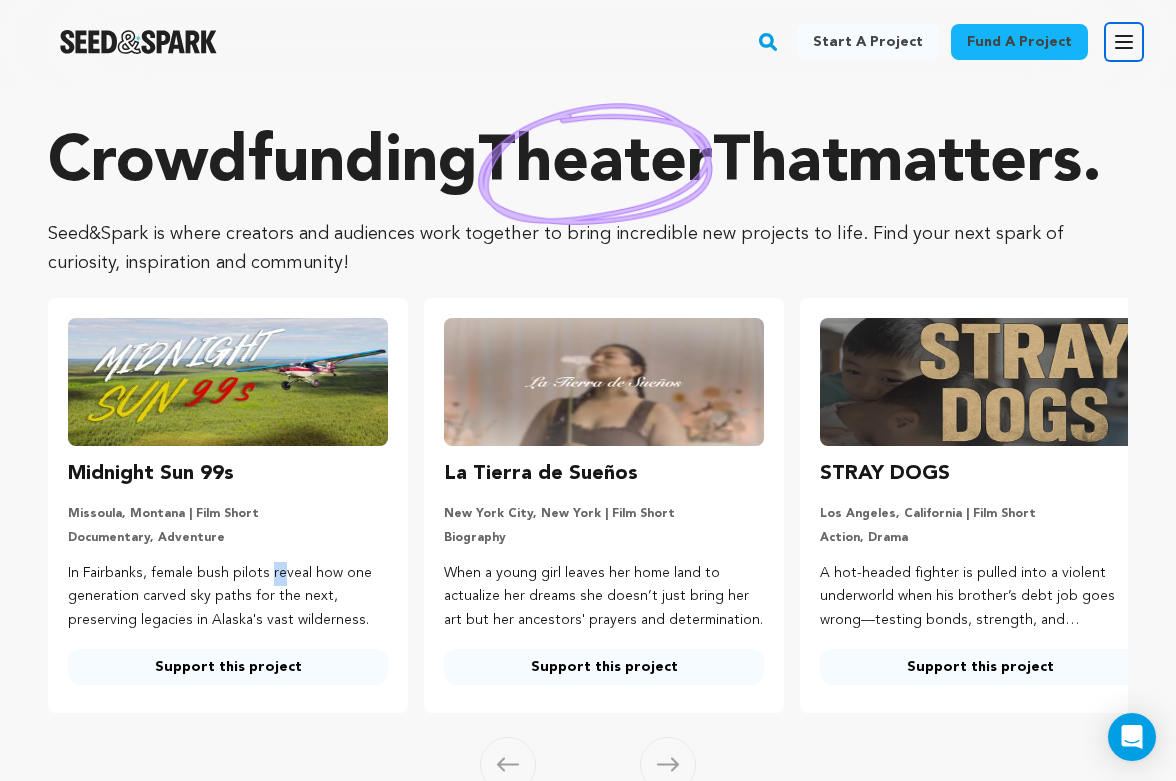 click 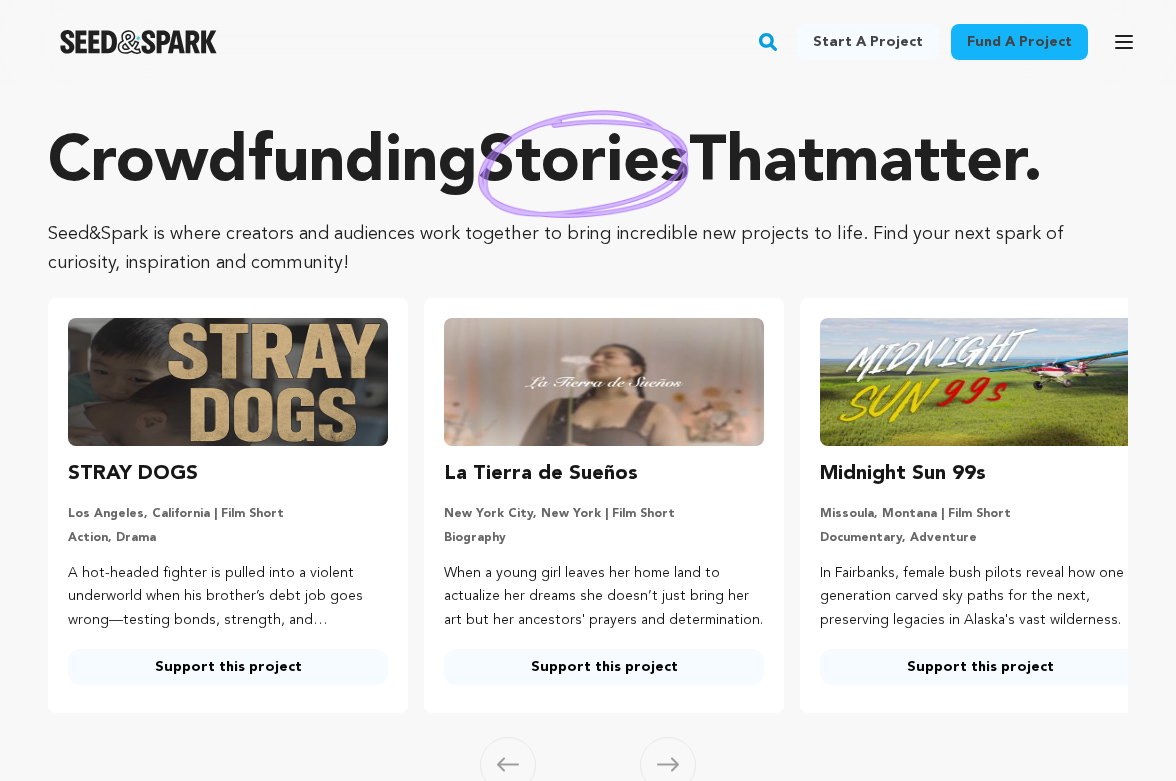 scroll, scrollTop: 0, scrollLeft: 0, axis: both 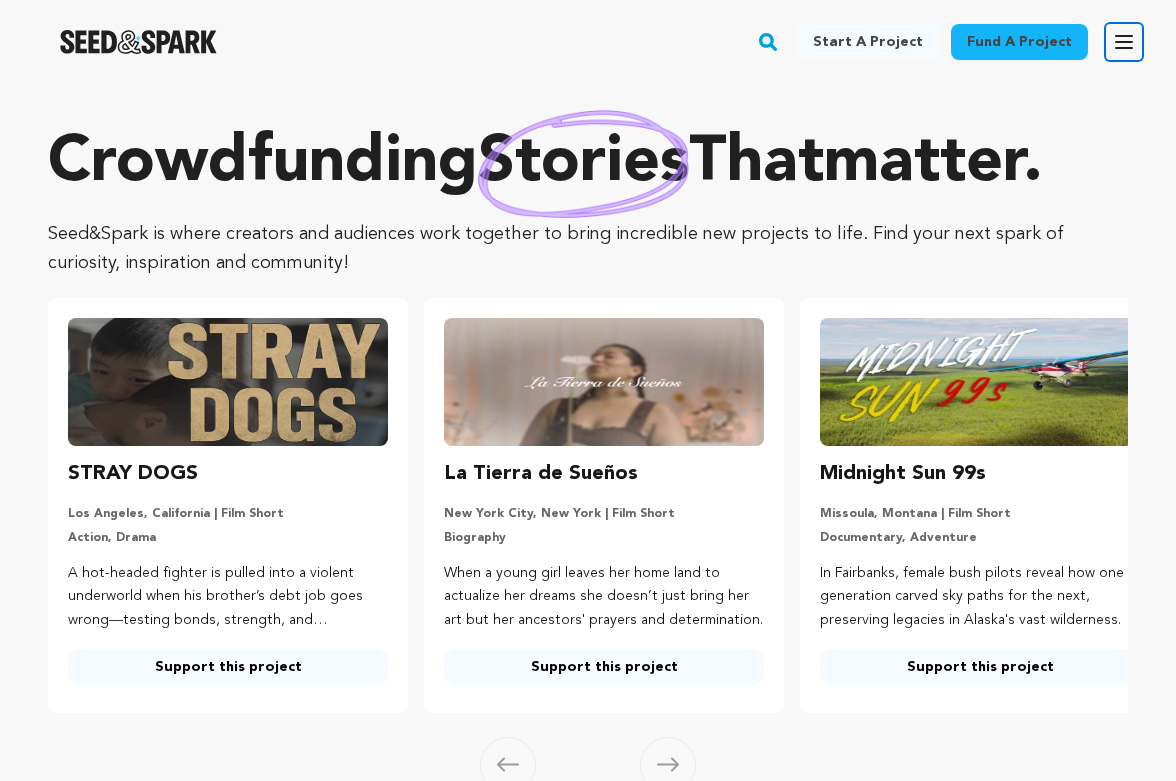 click 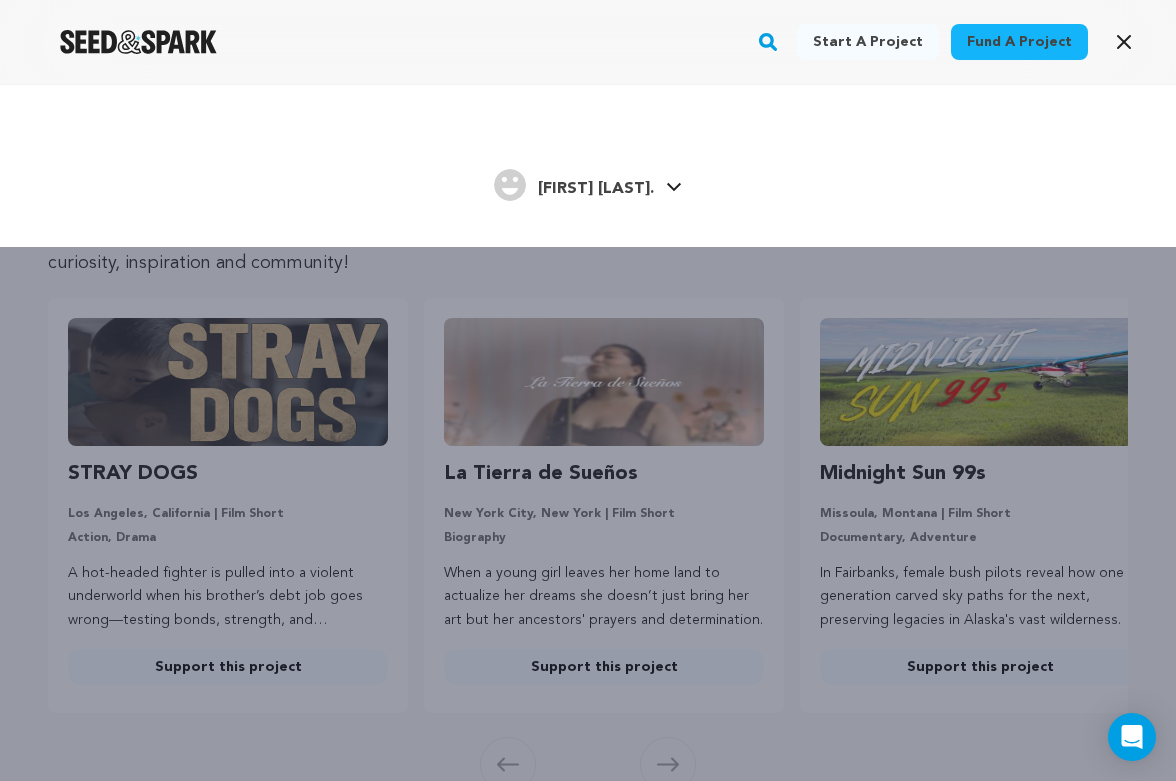 click 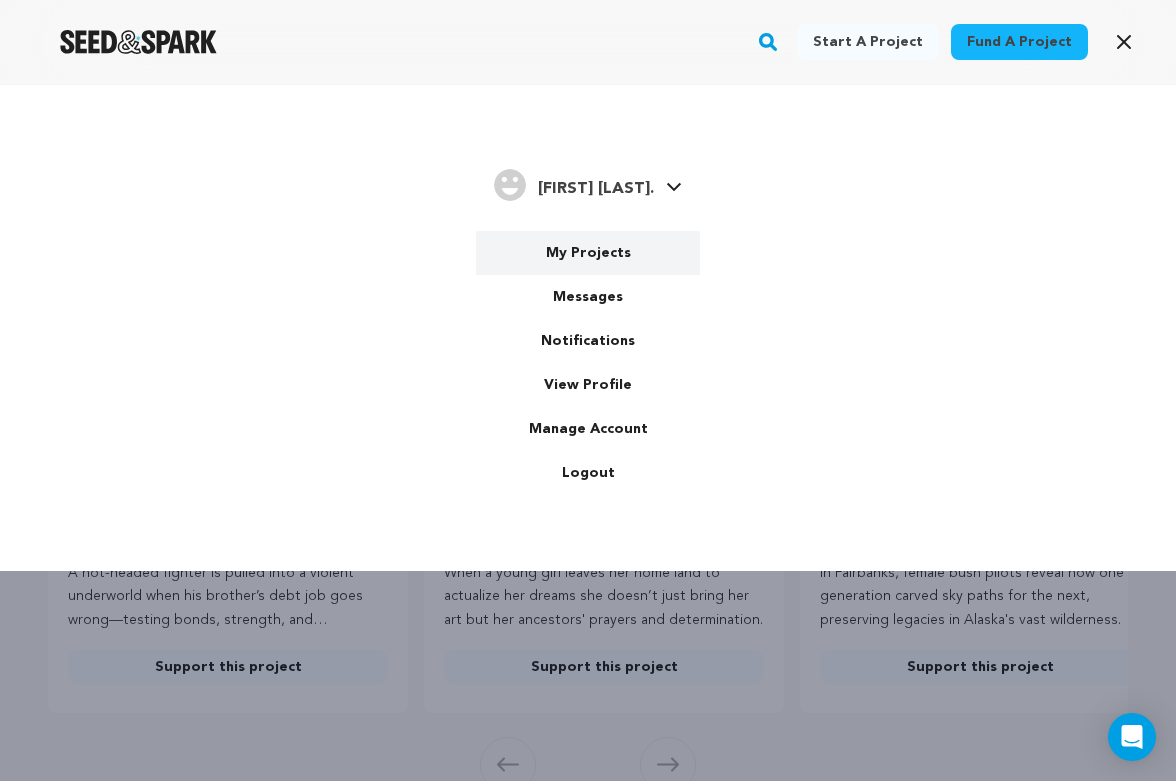 click on "My Projects" at bounding box center (588, 253) 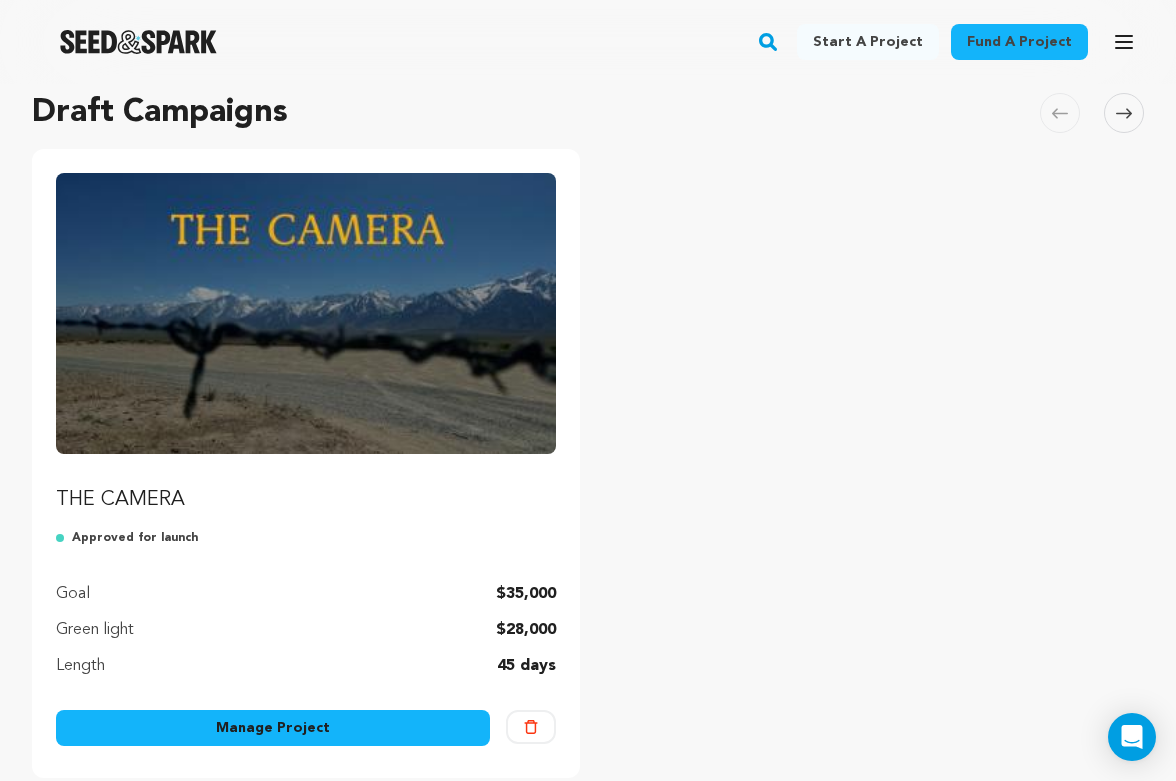 scroll, scrollTop: 451, scrollLeft: 0, axis: vertical 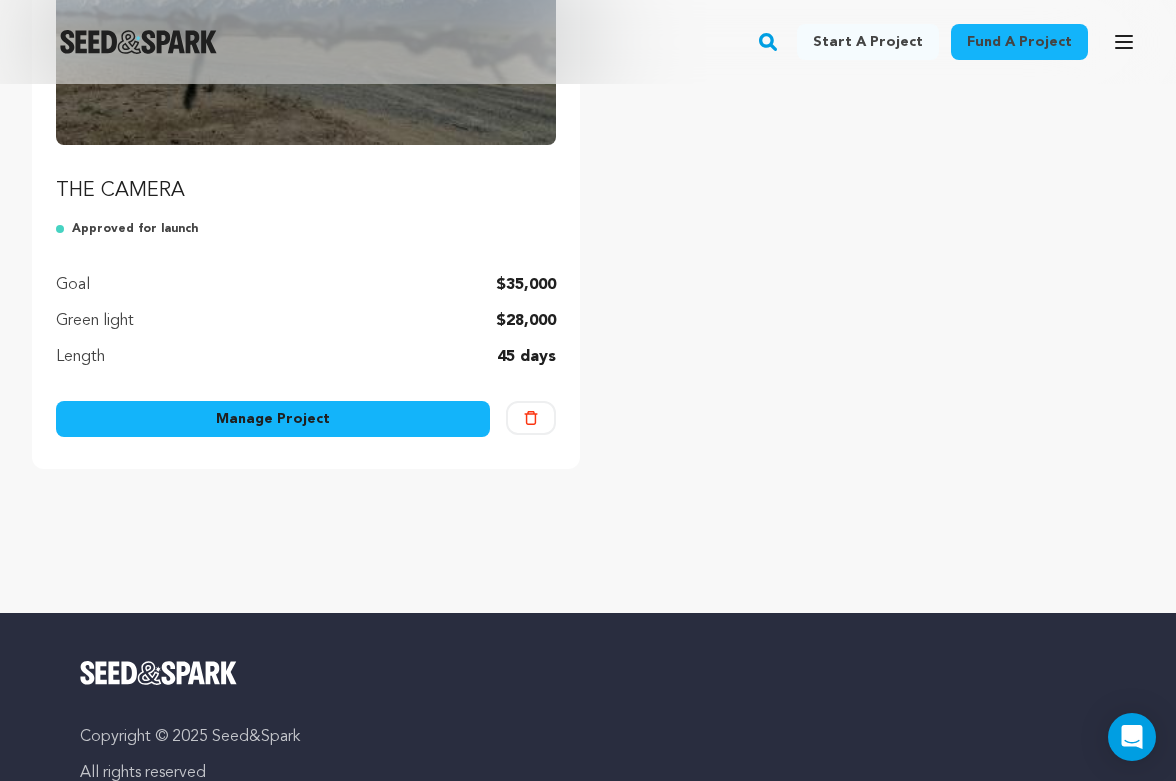 click on "Manage Project" at bounding box center (273, 419) 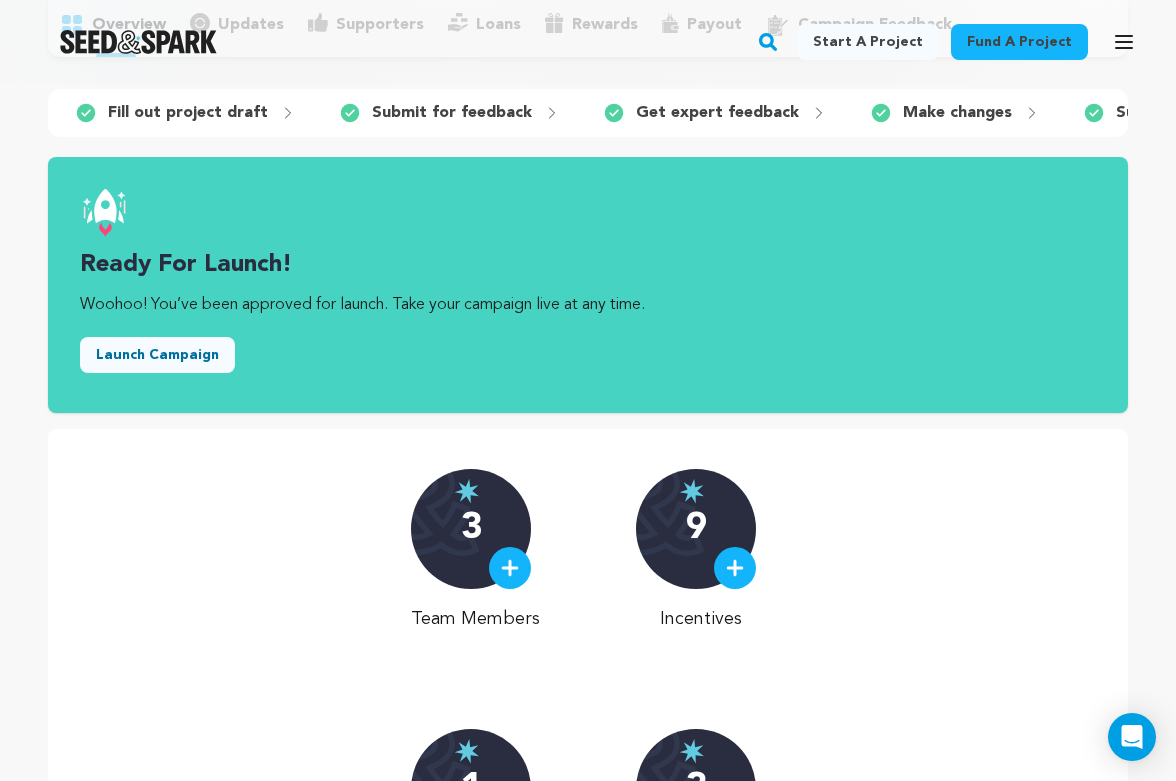 scroll, scrollTop: 0, scrollLeft: 0, axis: both 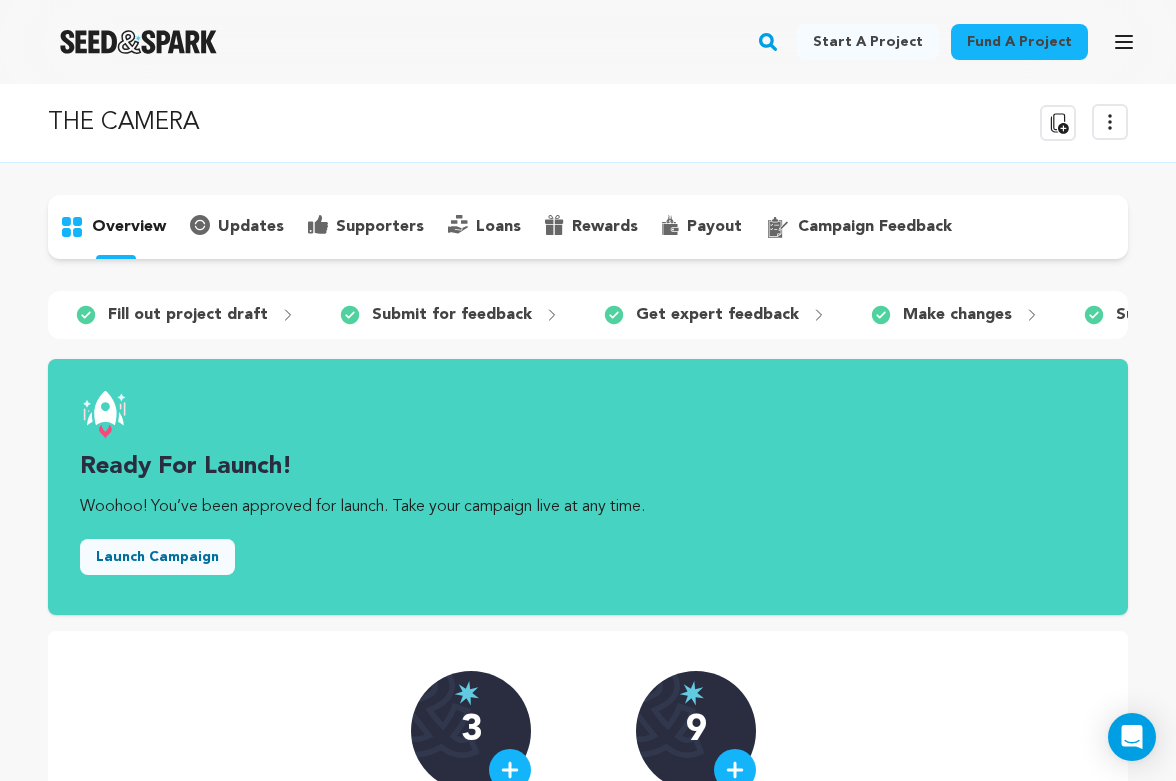 click on "Launch Campaign" at bounding box center [157, 557] 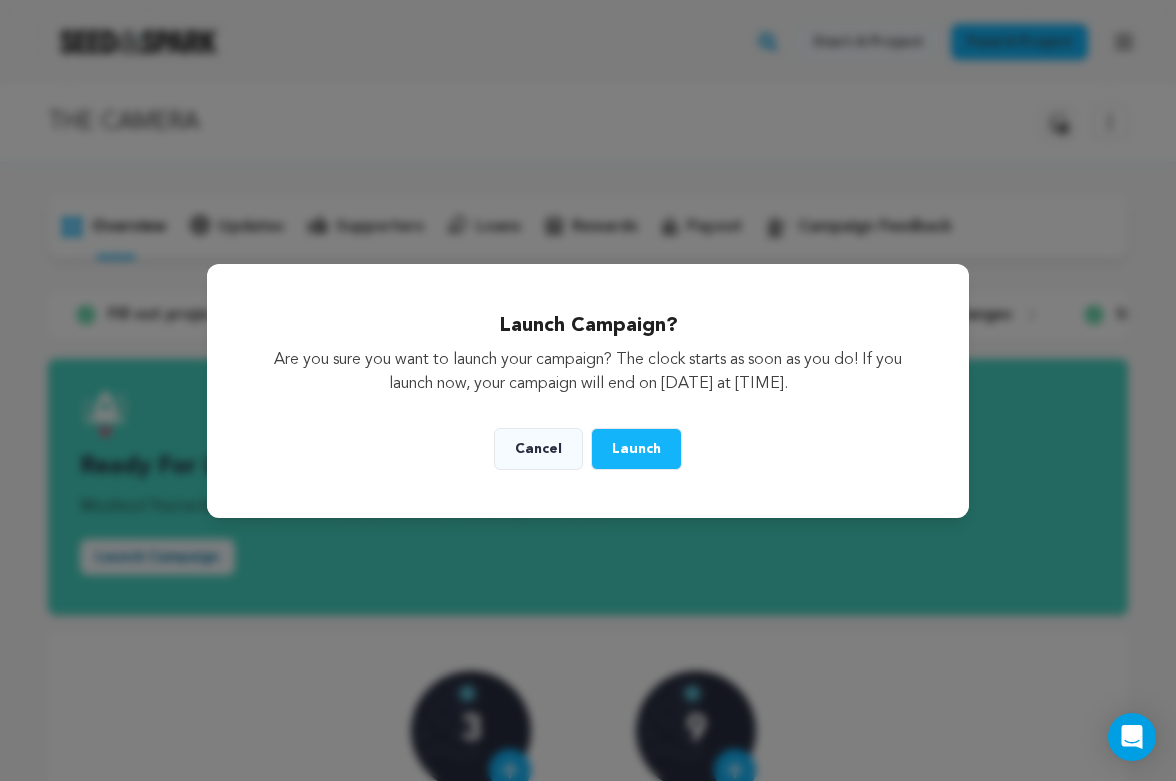 click on "Launch" at bounding box center (636, 449) 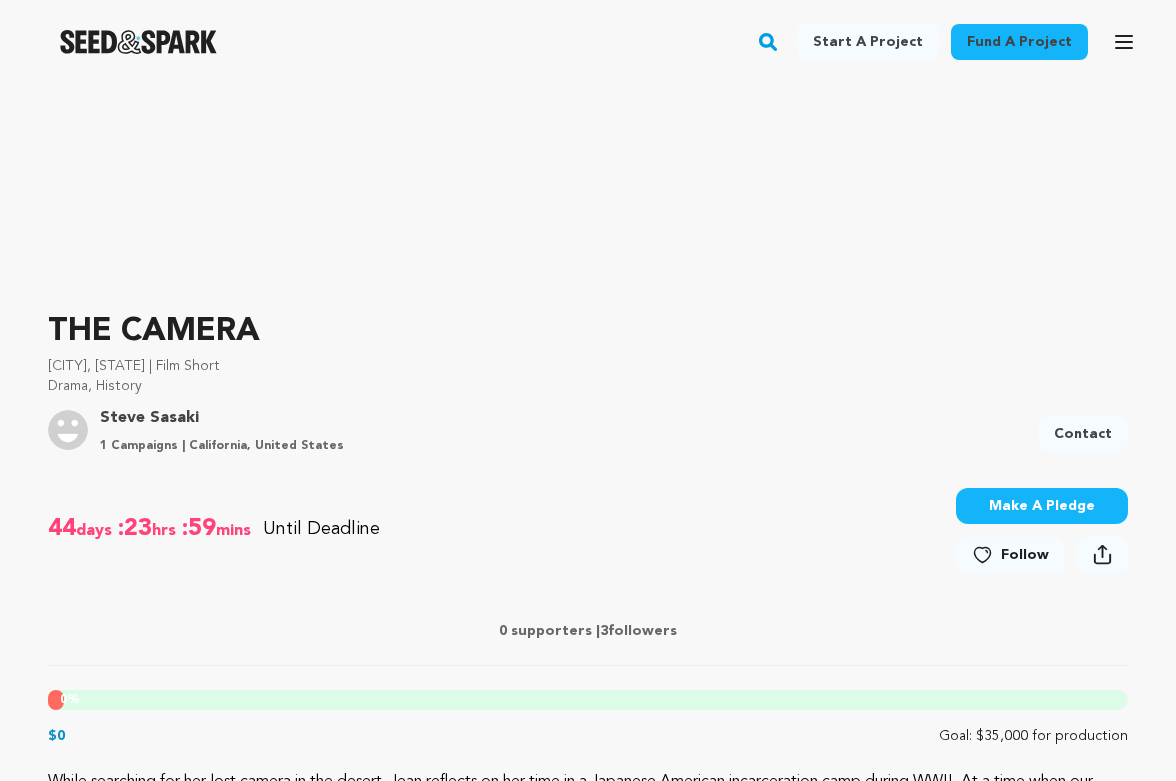 scroll, scrollTop: 404, scrollLeft: 0, axis: vertical 